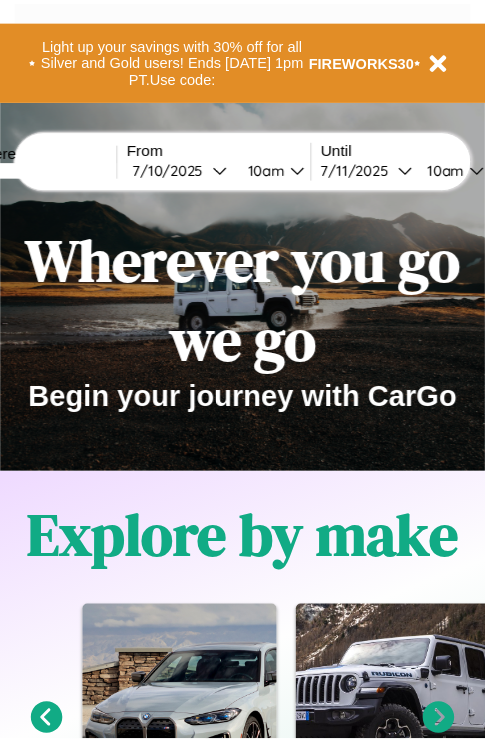 scroll, scrollTop: 0, scrollLeft: 0, axis: both 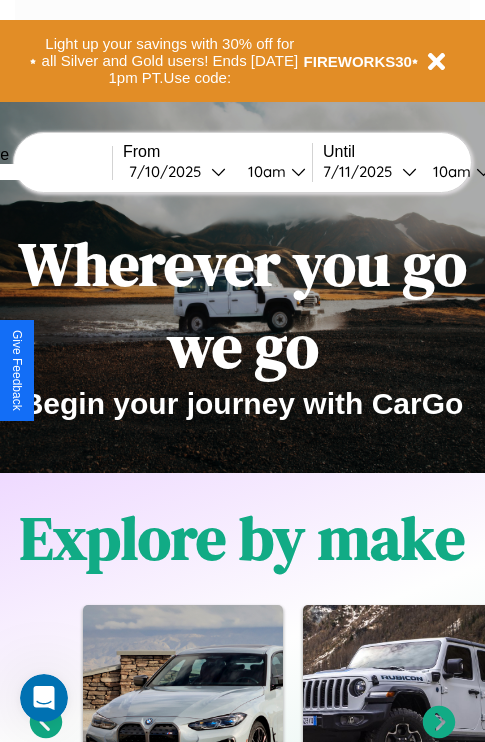 click at bounding box center [37, 172] 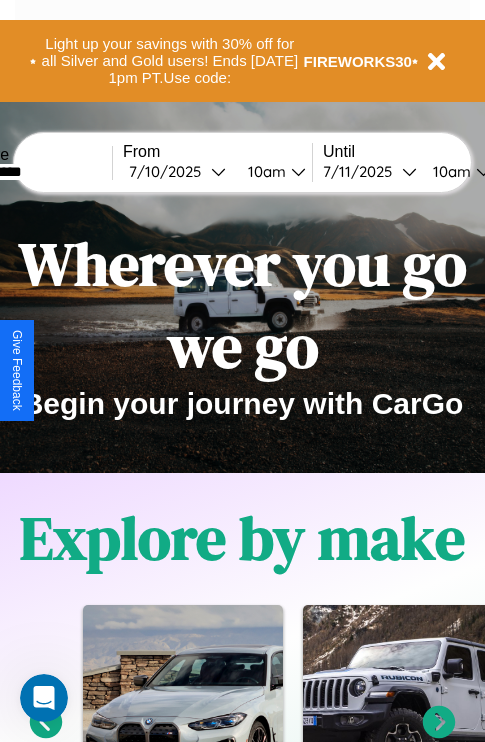 type on "**********" 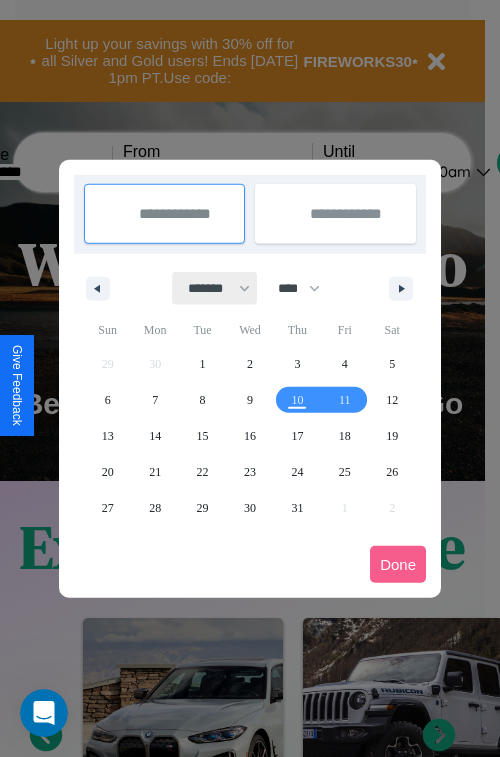click on "******* ******** ***** ***** *** **** **** ****** ********* ******* ******** ********" at bounding box center [215, 288] 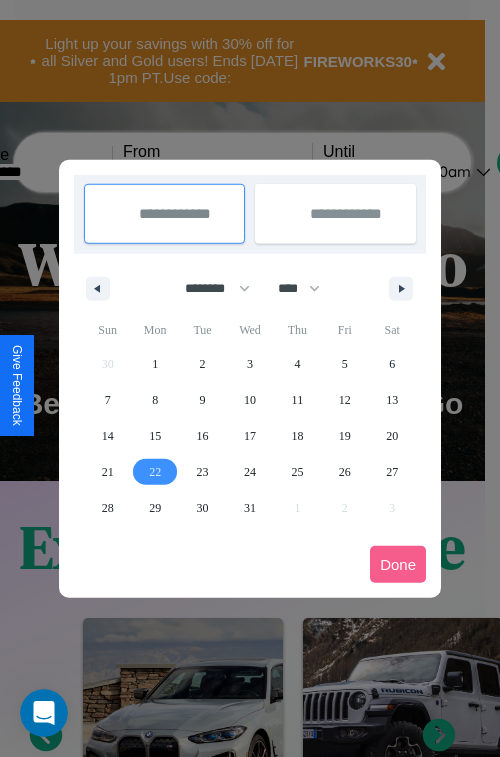 click on "22" at bounding box center [155, 472] 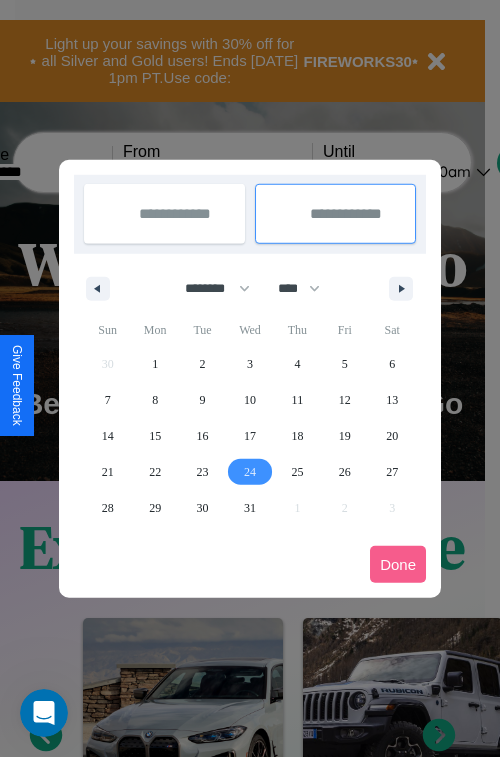 click on "24" at bounding box center [250, 472] 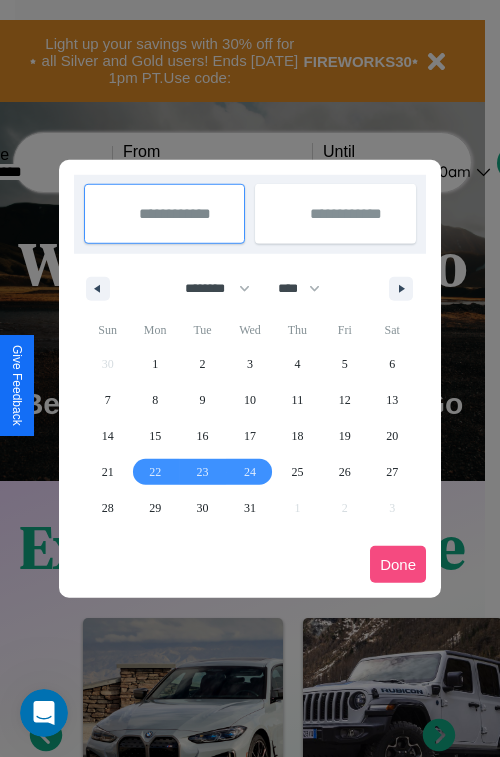 click on "Done" at bounding box center (398, 564) 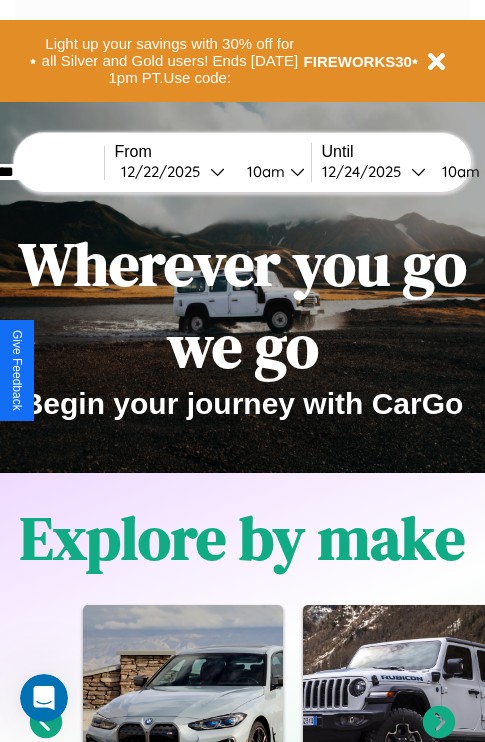 click on "10am" at bounding box center (263, 171) 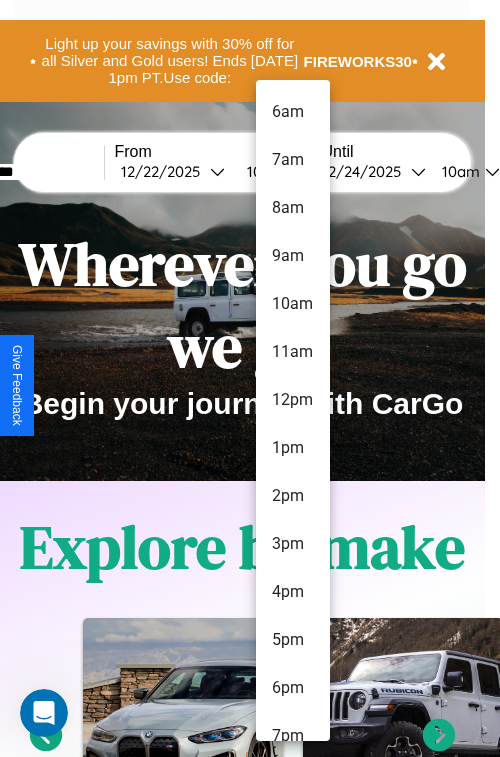 click on "7am" at bounding box center (293, 160) 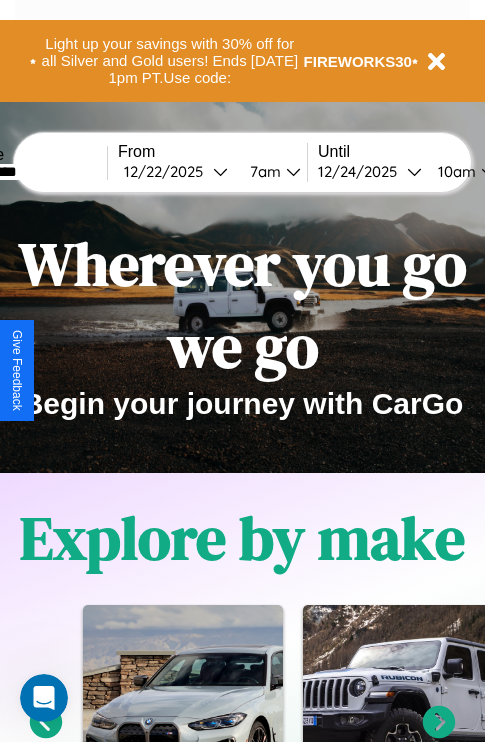 click on "10am" at bounding box center (454, 171) 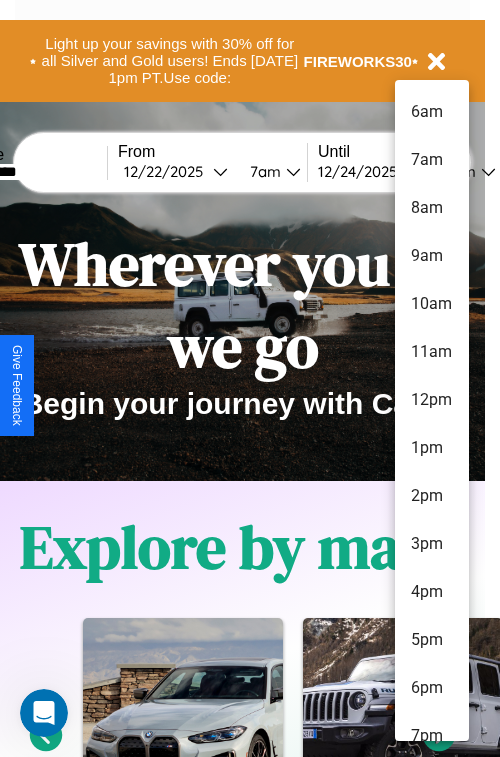 click on "8am" at bounding box center [432, 208] 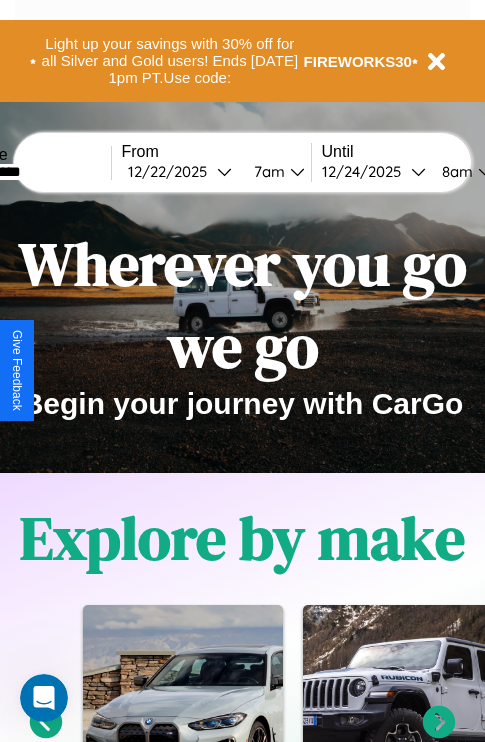 scroll, scrollTop: 0, scrollLeft: 76, axis: horizontal 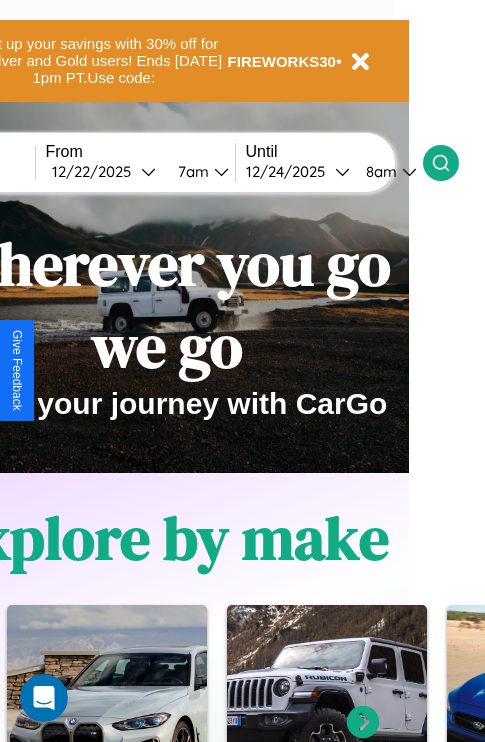 click 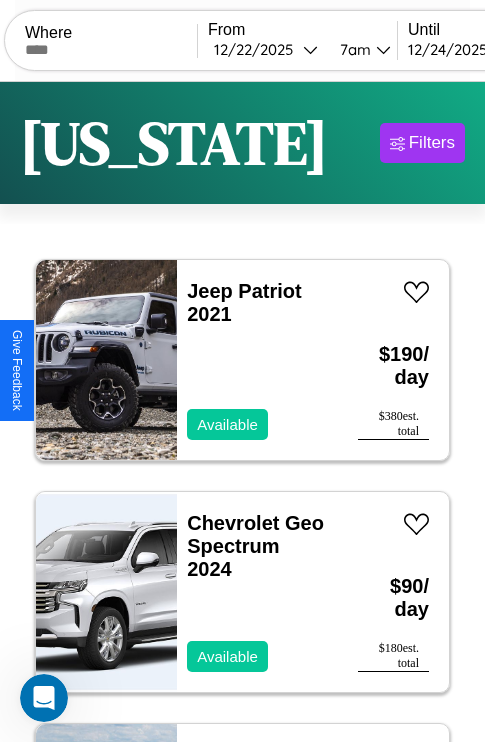 scroll, scrollTop: 95, scrollLeft: 0, axis: vertical 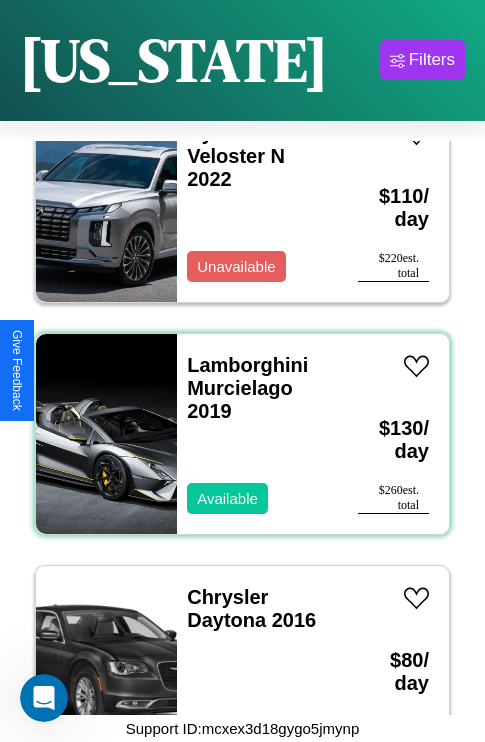 click on "Lamborghini   Murcielago   2019 Available" at bounding box center (257, 434) 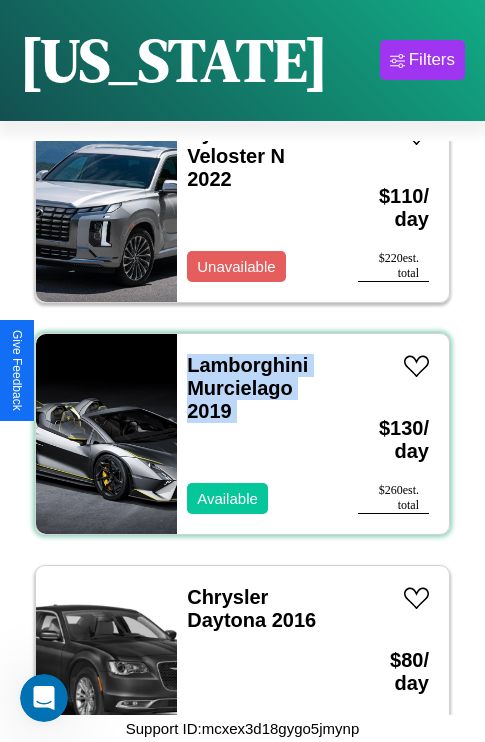 click on "Lamborghini   Murcielago   2019 Available" at bounding box center [257, 434] 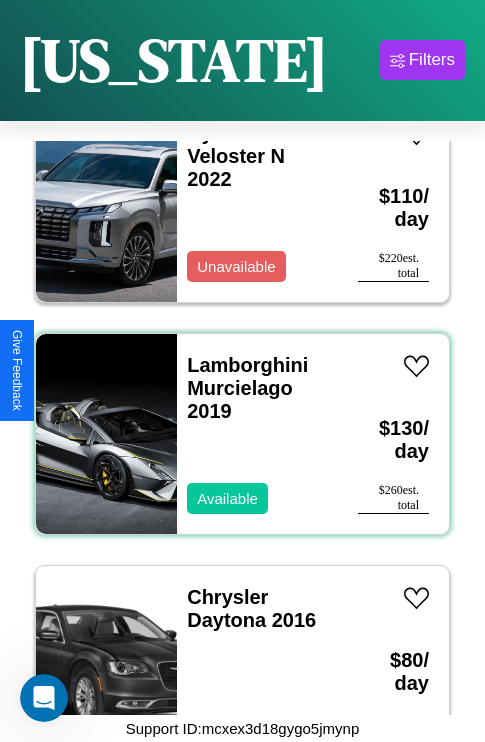 click on "Lamborghini   Murcielago   2019 Available" at bounding box center [257, 434] 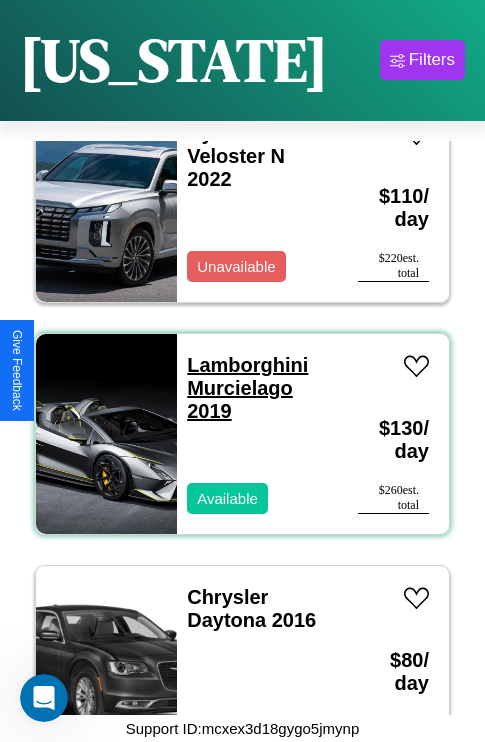 click on "Lamborghini   Murcielago   2019" at bounding box center (247, 388) 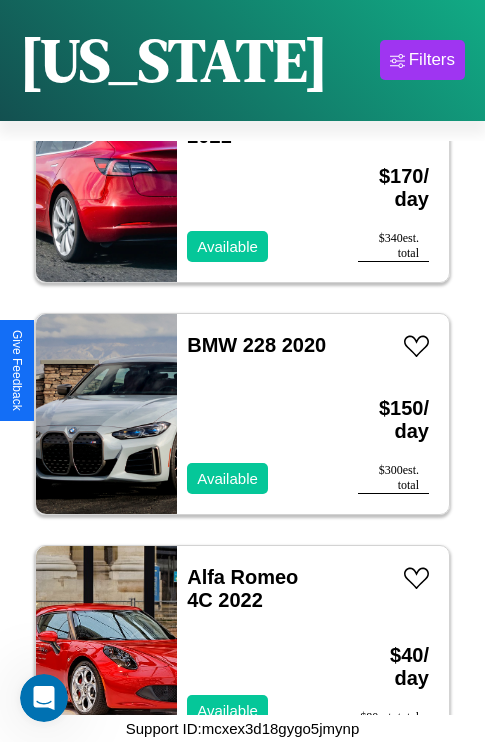 scroll, scrollTop: 30774, scrollLeft: 0, axis: vertical 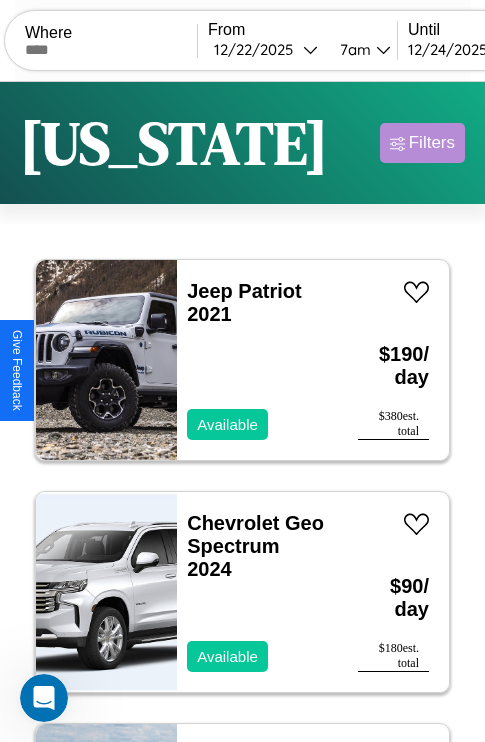 click on "Filters" at bounding box center [432, 143] 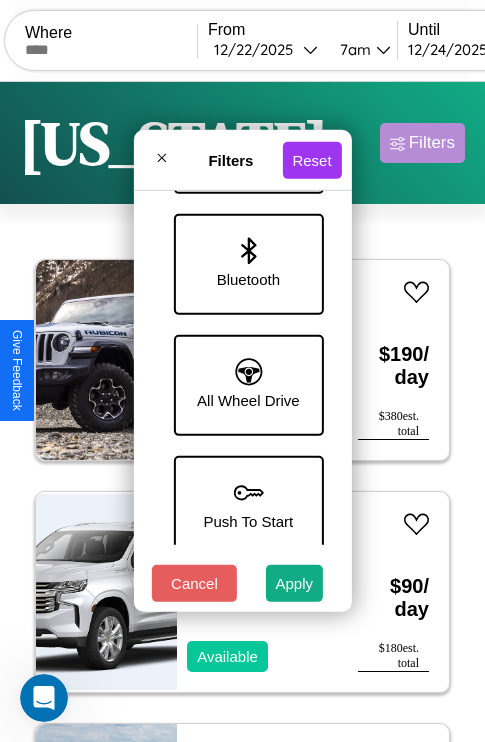 scroll, scrollTop: 1374, scrollLeft: 0, axis: vertical 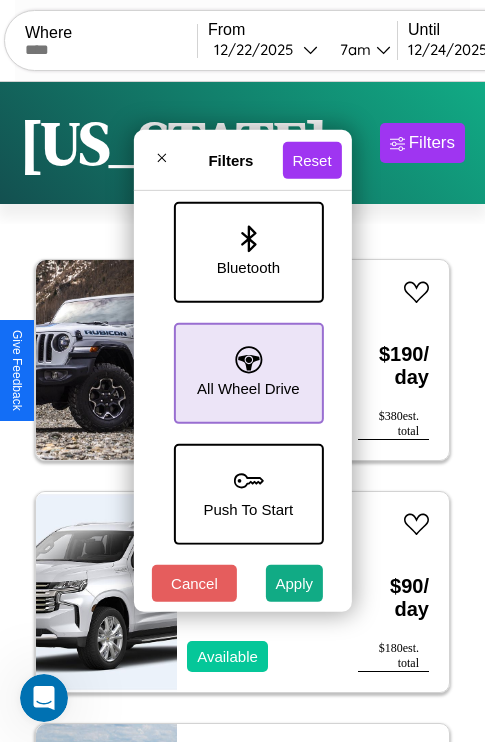 click 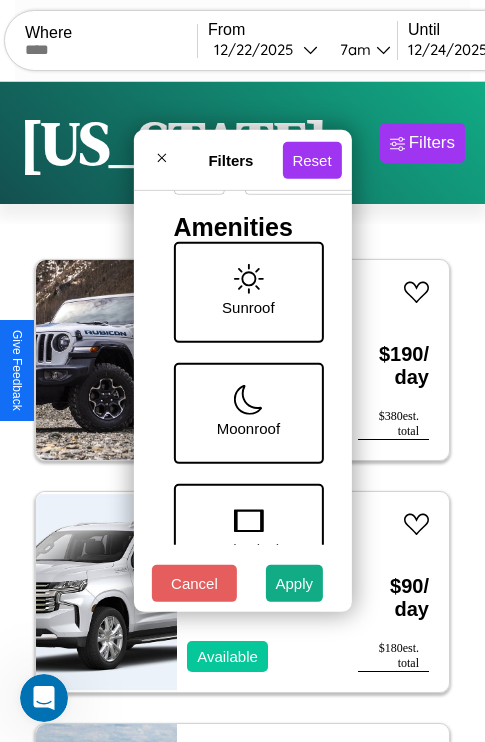 scroll, scrollTop: 288, scrollLeft: 0, axis: vertical 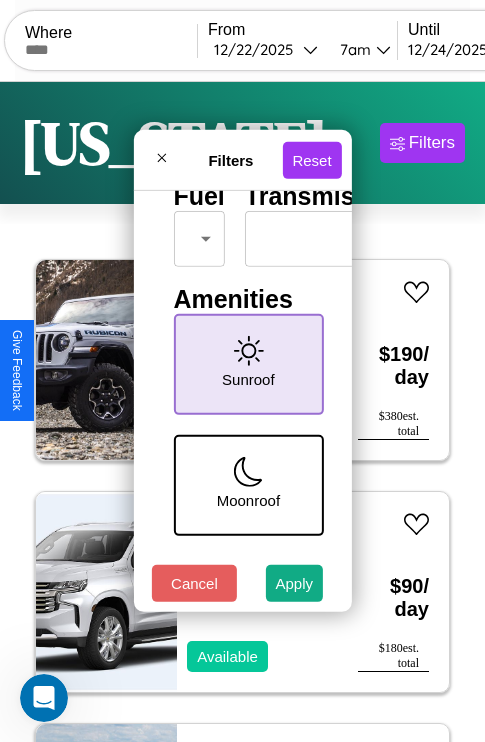 click 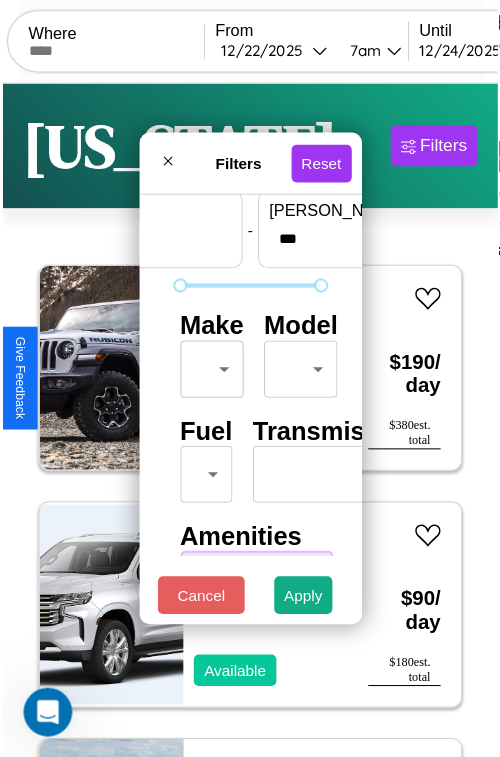 scroll, scrollTop: 59, scrollLeft: 0, axis: vertical 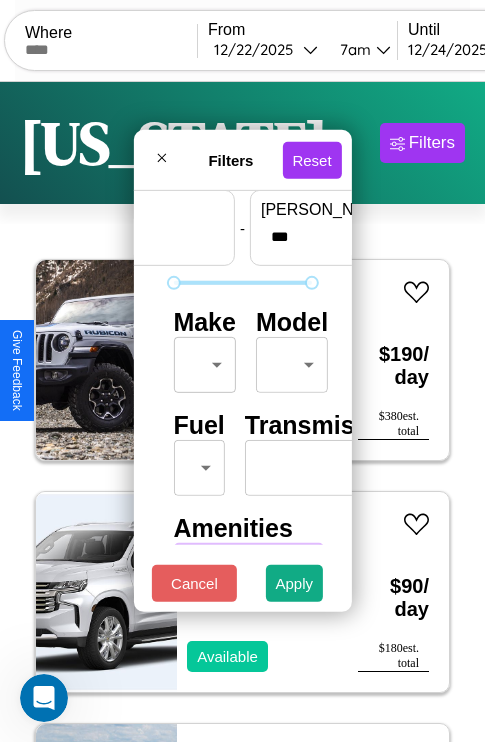 click on "CarGo Where From 12 / 22 / 2025 7am Until 12 / 24 / 2025 8am Become a Host Login Sign Up Washington Filters 135  cars in this area These cars can be picked up in this city. Jeep   Patriot   2021 Available $ 190  / day $ 380  est. total Chevrolet   Geo Spectrum   2024 Available $ 90  / day $ 180  est. total Hyundai   Ioniq 5 N   2022 Available $ 100  / day $ 200  est. total Infiniti   G35   2020 Available $ 80  / day $ 160  est. total Honda   VT750 (A.C.E.)   2018 Available $ 90  / day $ 180  est. total Buick   Century   2016 Unavailable $ 30  / day $ 60  est. total Alfa Romeo   Stelvio   2017 Available $ 110  / day $ 220  est. total Audi   A7 e   2018 Unavailable $ 140  / day $ 280  est. total Hyundai   Veloster N   2022 Unavailable $ 110  / day $ 220  est. total Lamborghini   Murcielago   2019 Available $ 130  / day $ 260  est. total Chrysler   Daytona   2016 Unavailable $ 80  / day $ 160  est. total Jaguar   X-Type   2014 Available $ 100  / day $ 200  est. total BMW   K 1600 GT   2024 Available $ 60  / day" at bounding box center [242, 412] 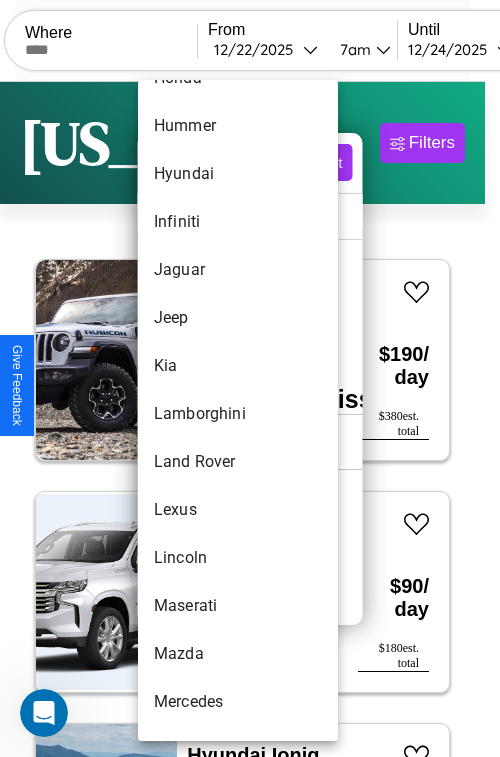 scroll, scrollTop: 806, scrollLeft: 0, axis: vertical 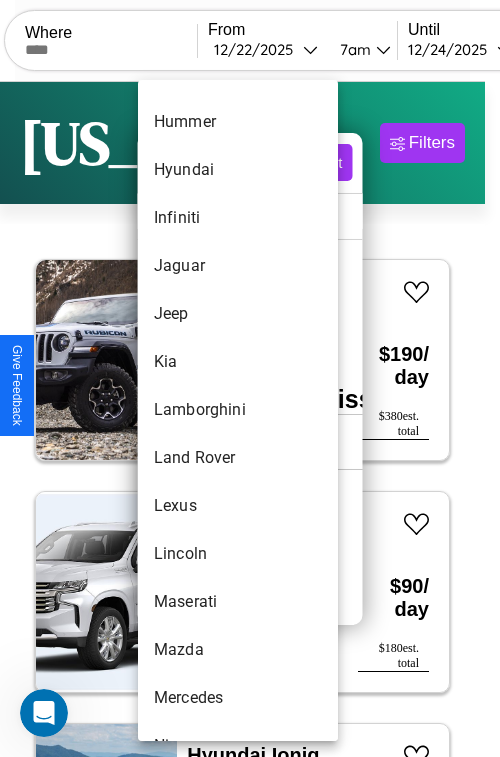click on "Lamborghini" at bounding box center (238, 410) 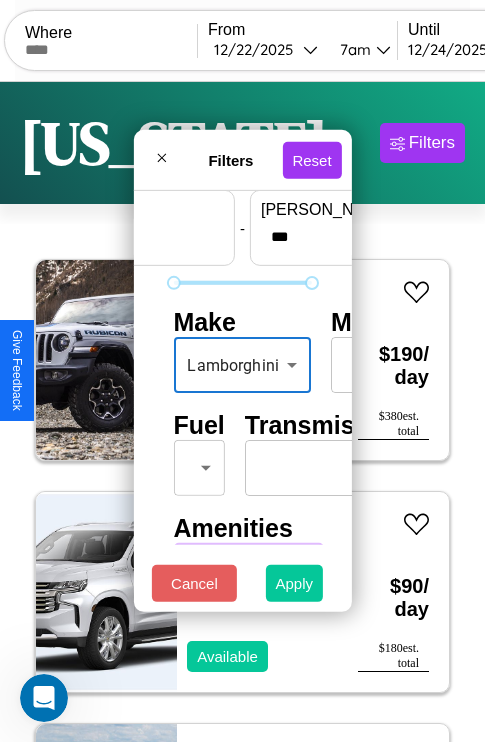 click on "Apply" at bounding box center (295, 583) 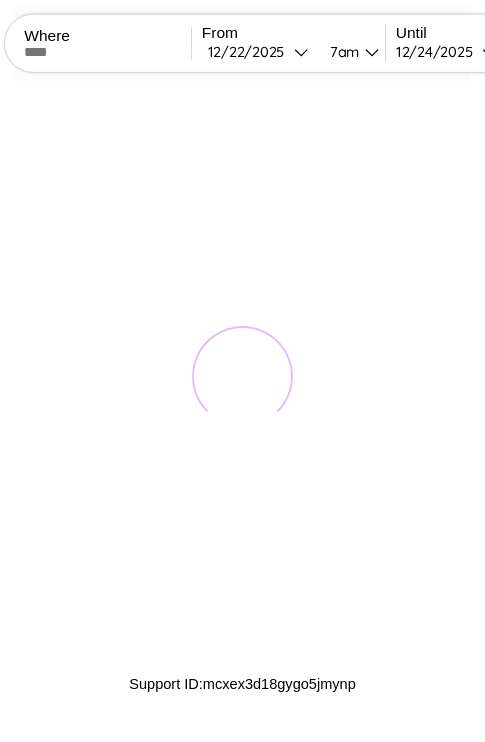 scroll, scrollTop: 0, scrollLeft: 0, axis: both 